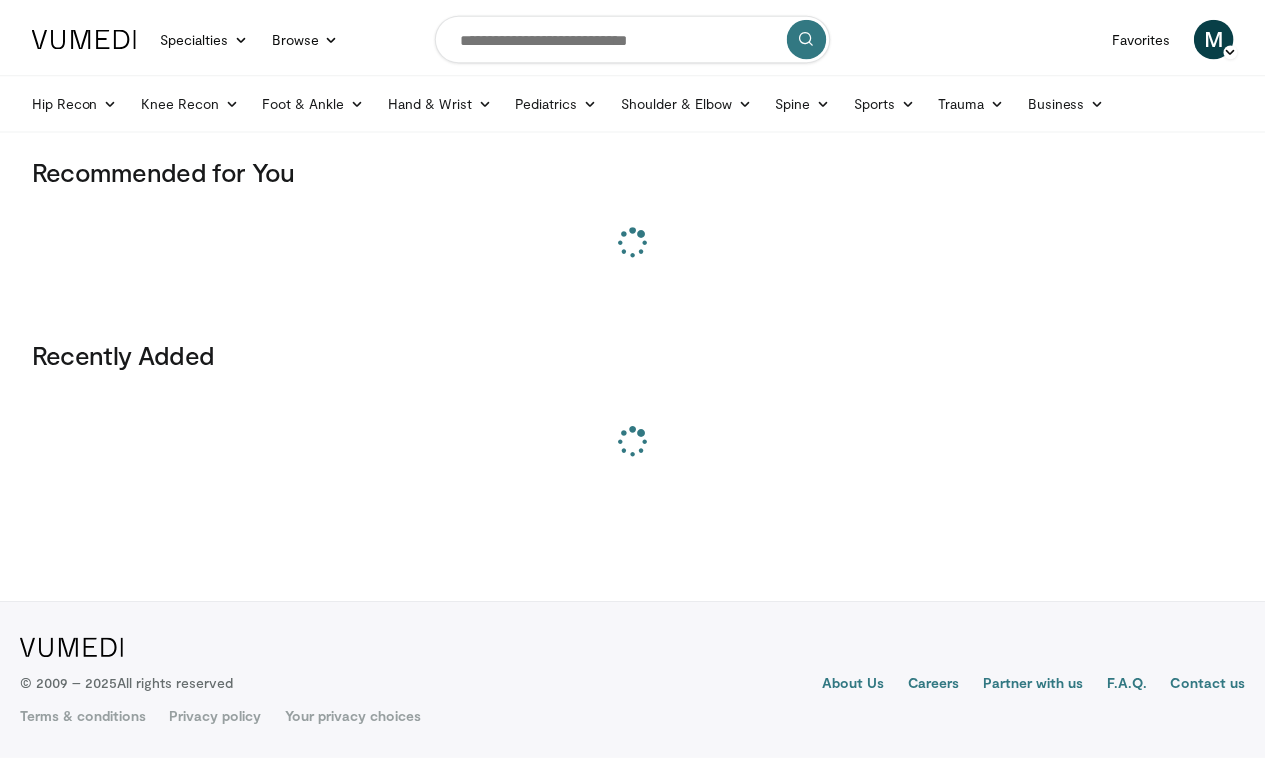 scroll, scrollTop: 0, scrollLeft: 0, axis: both 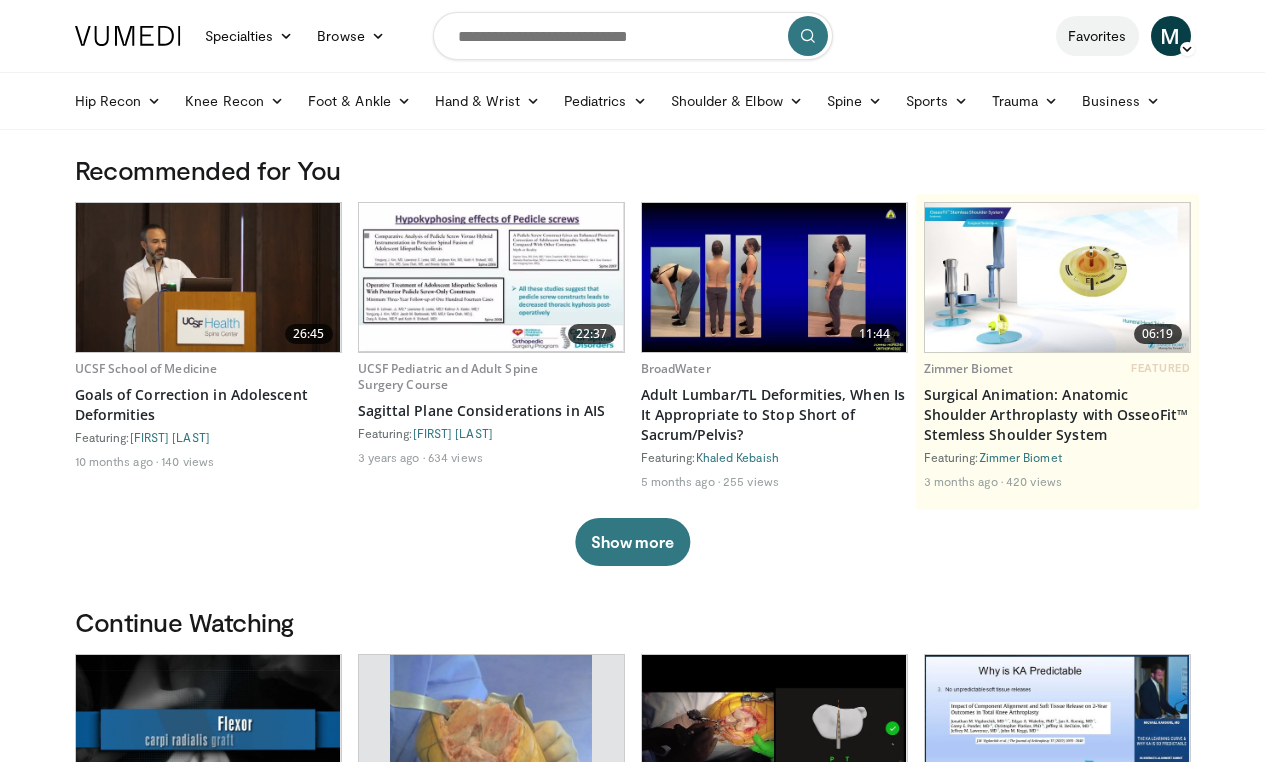 click on "Favorites" at bounding box center [1097, 36] 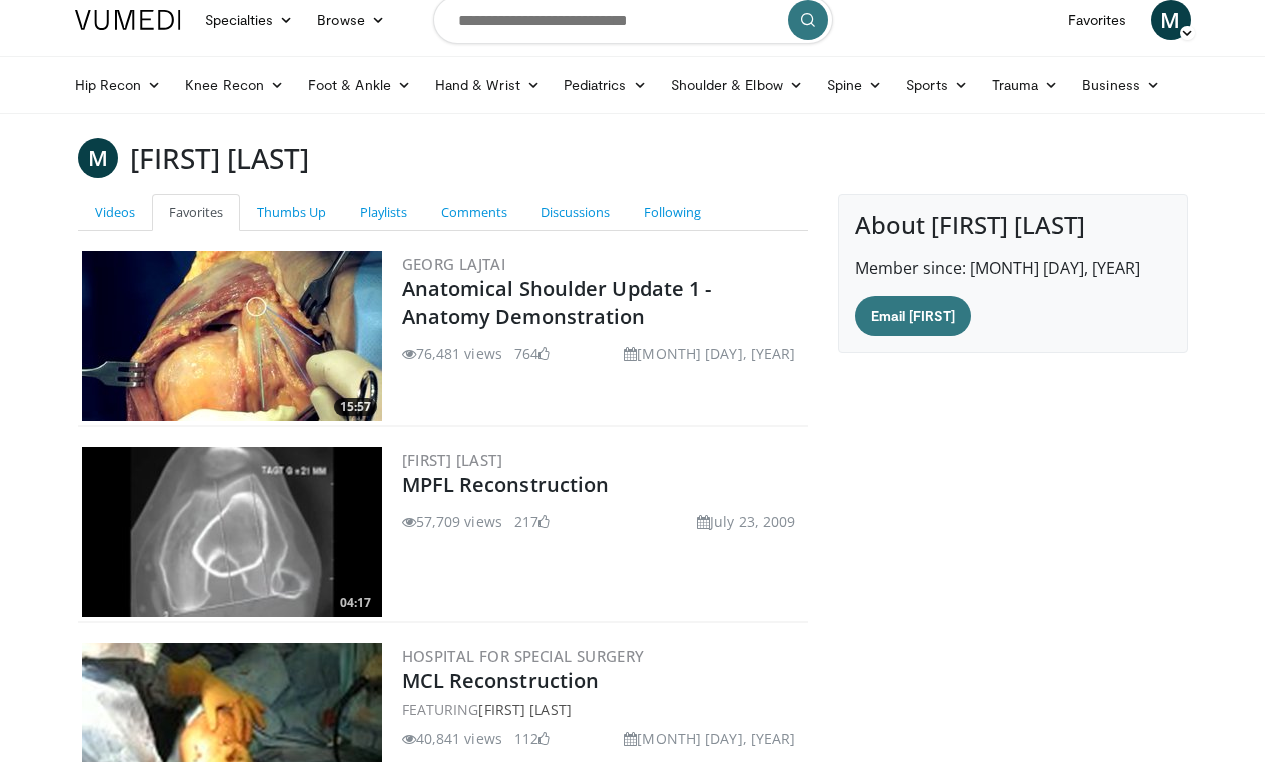 scroll, scrollTop: 7, scrollLeft: 0, axis: vertical 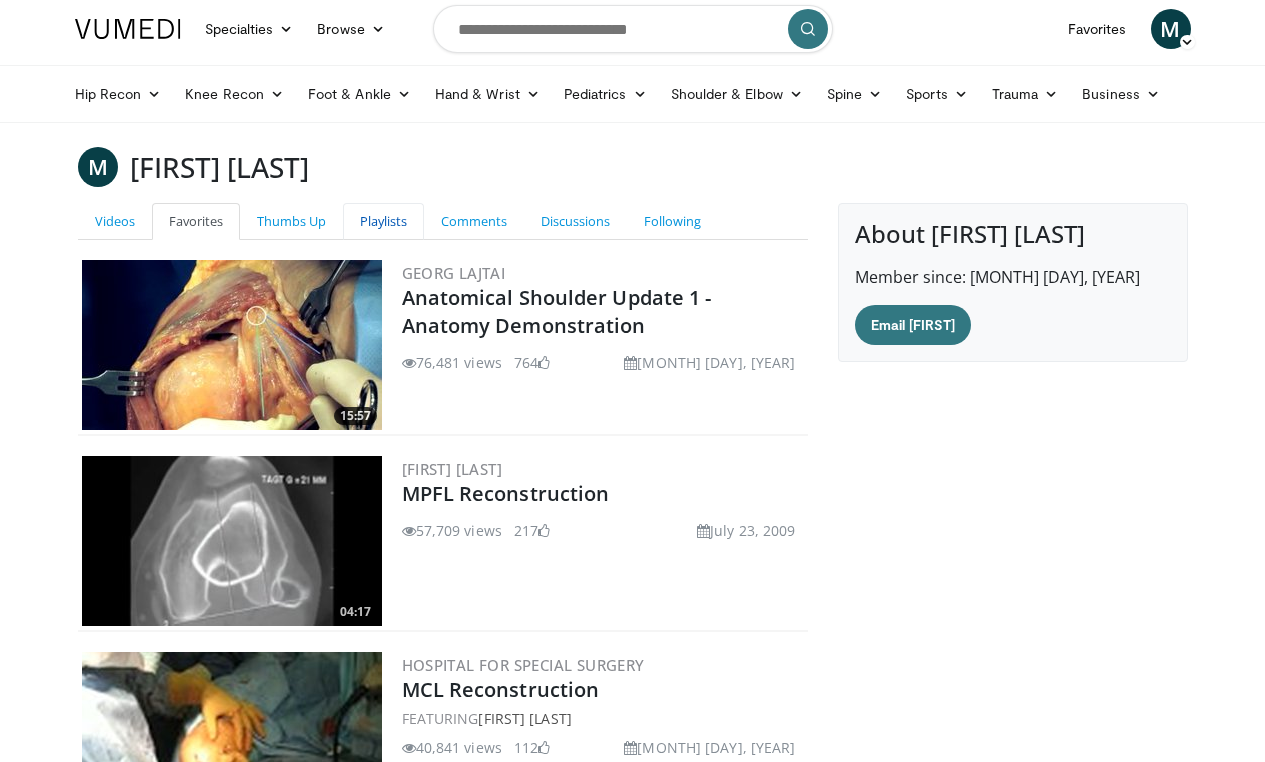 click on "Playlists" at bounding box center [383, 221] 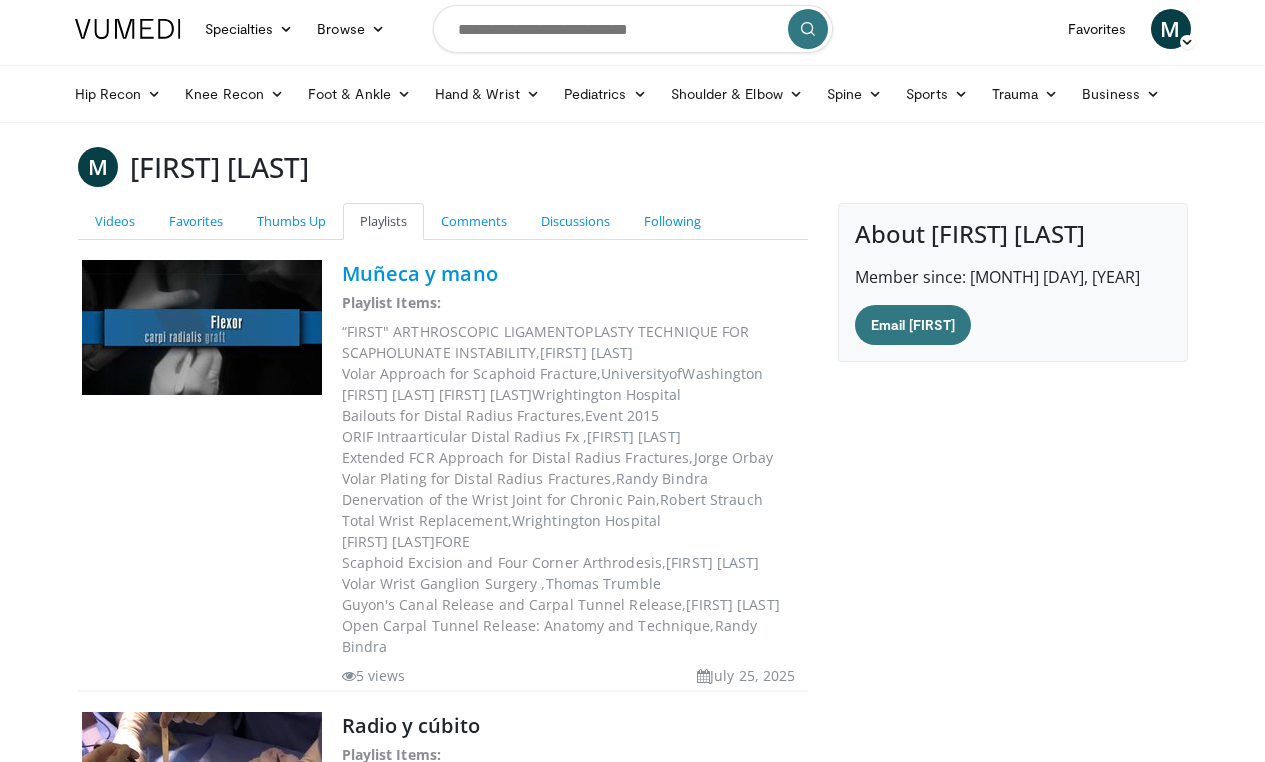 click on "Muñeca y mano" at bounding box center [420, 273] 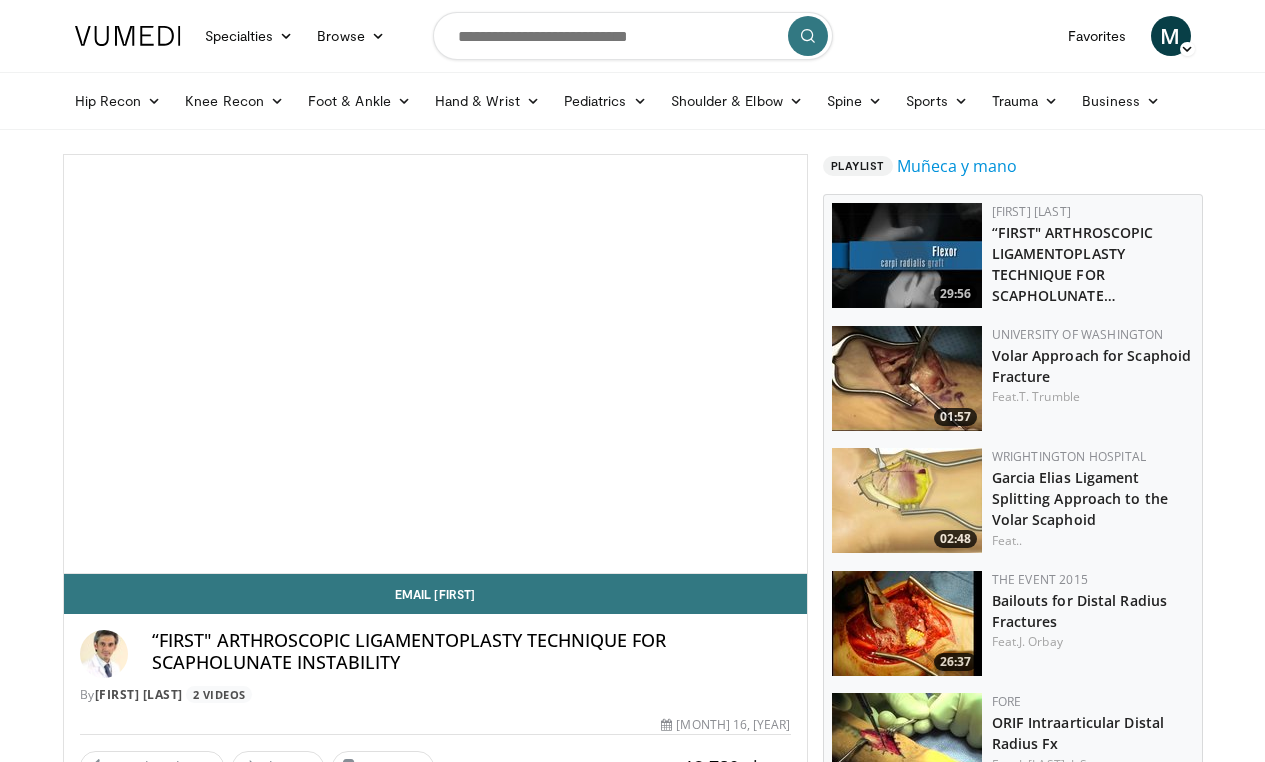 scroll, scrollTop: 0, scrollLeft: 0, axis: both 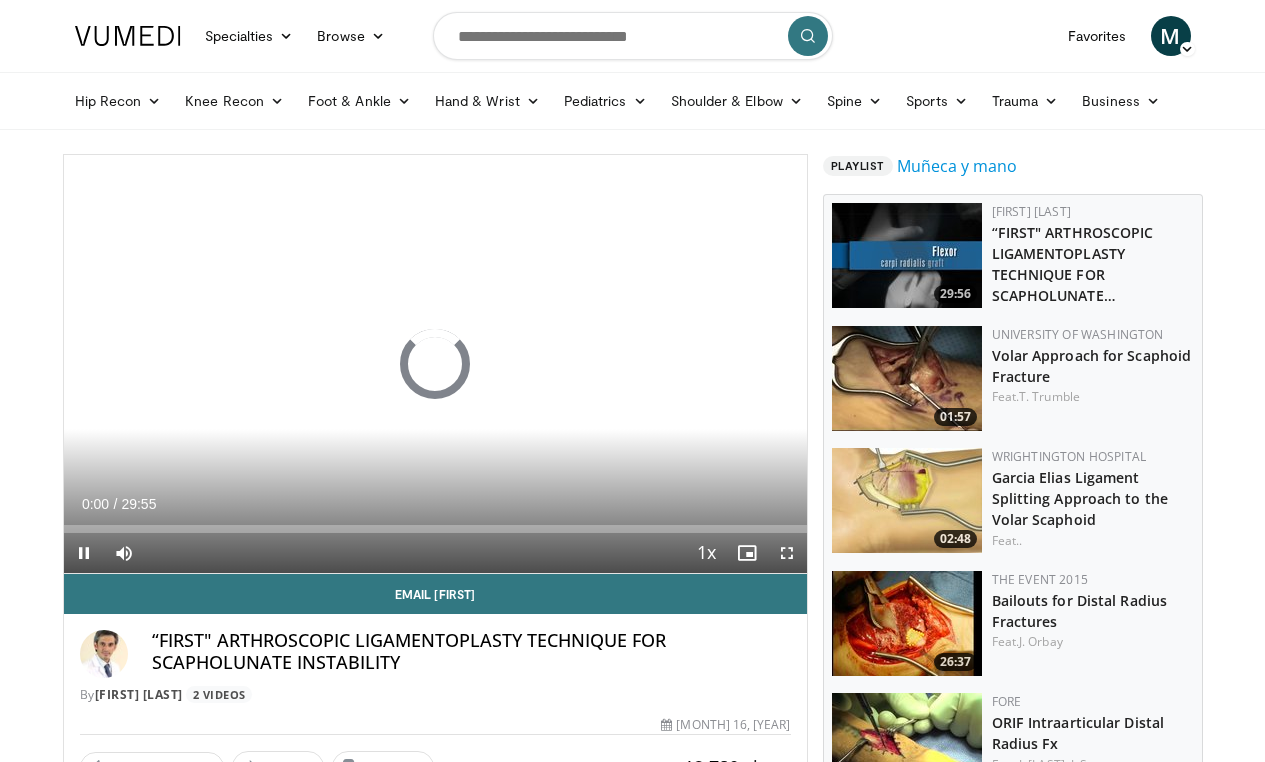 click at bounding box center [787, 553] 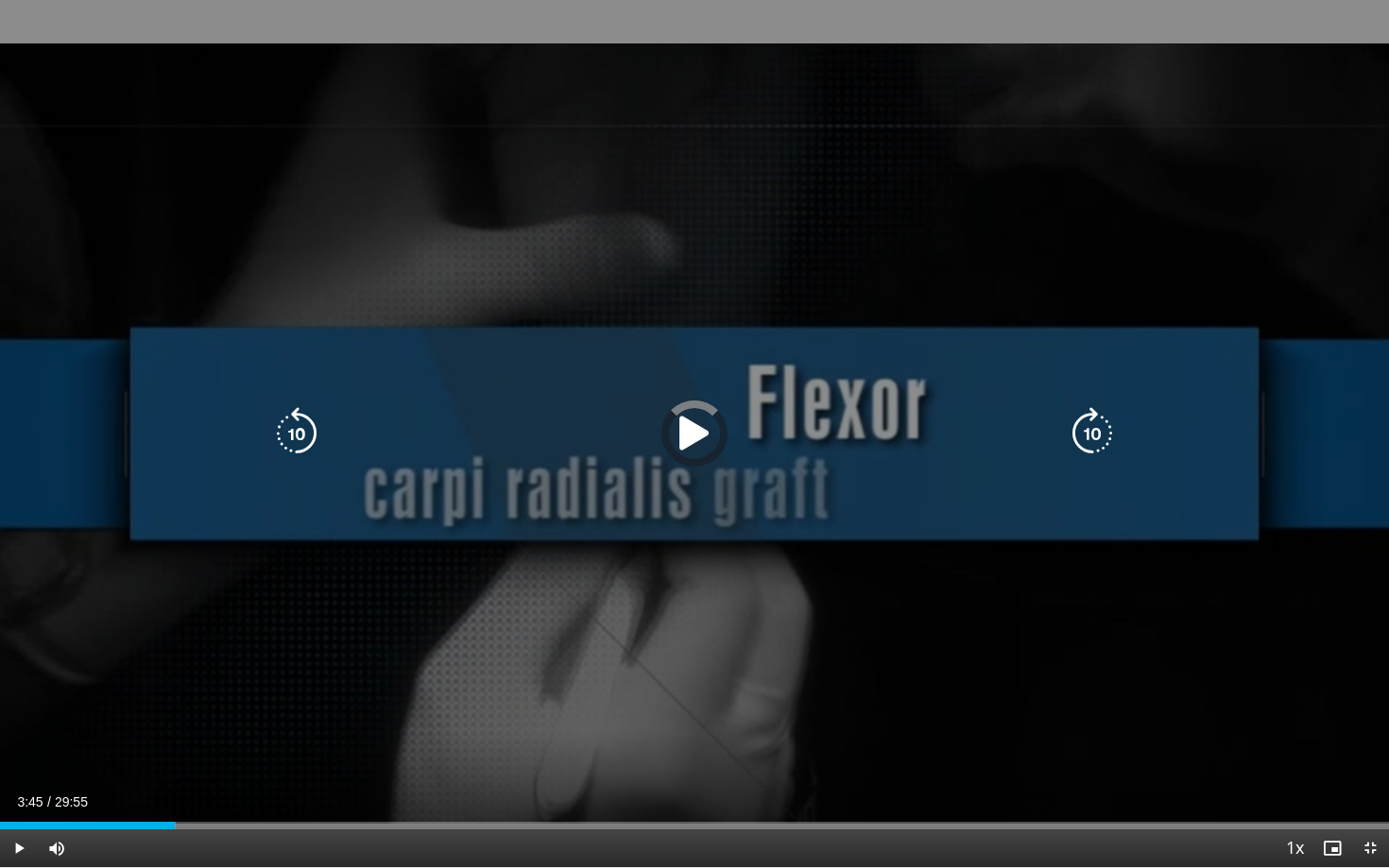 click at bounding box center (694, 434) 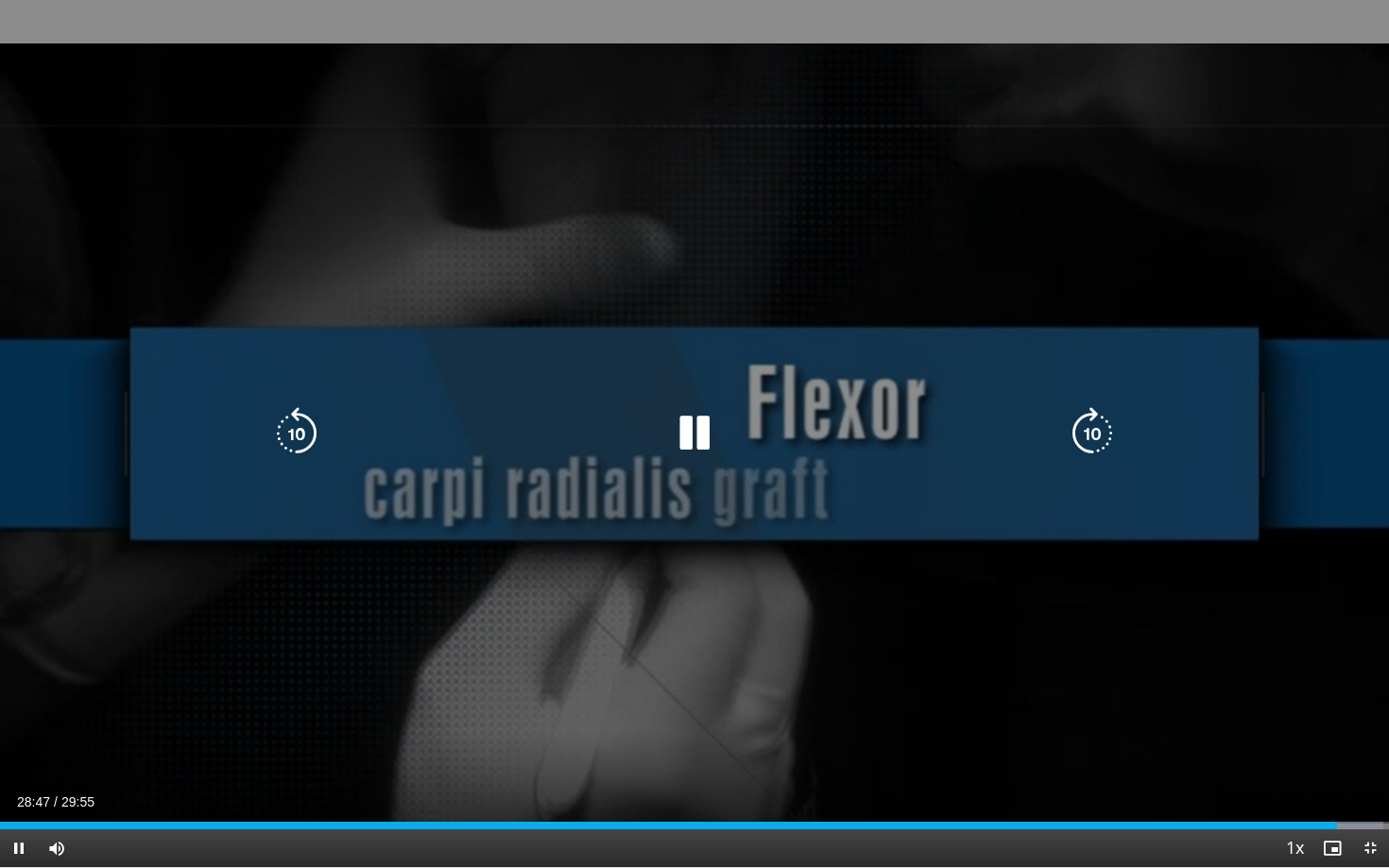 click at bounding box center (1092, 434) 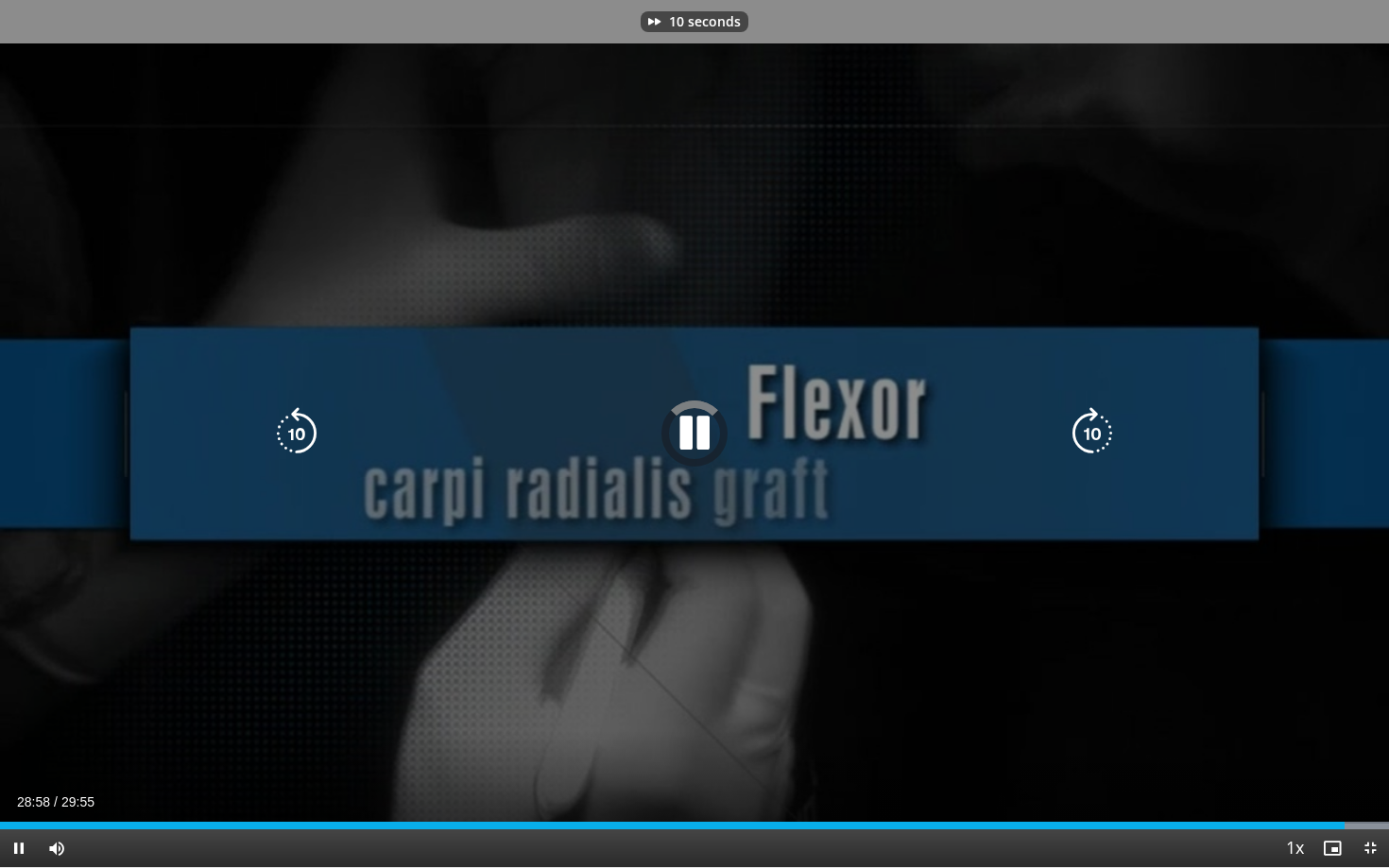 click at bounding box center (1092, 434) 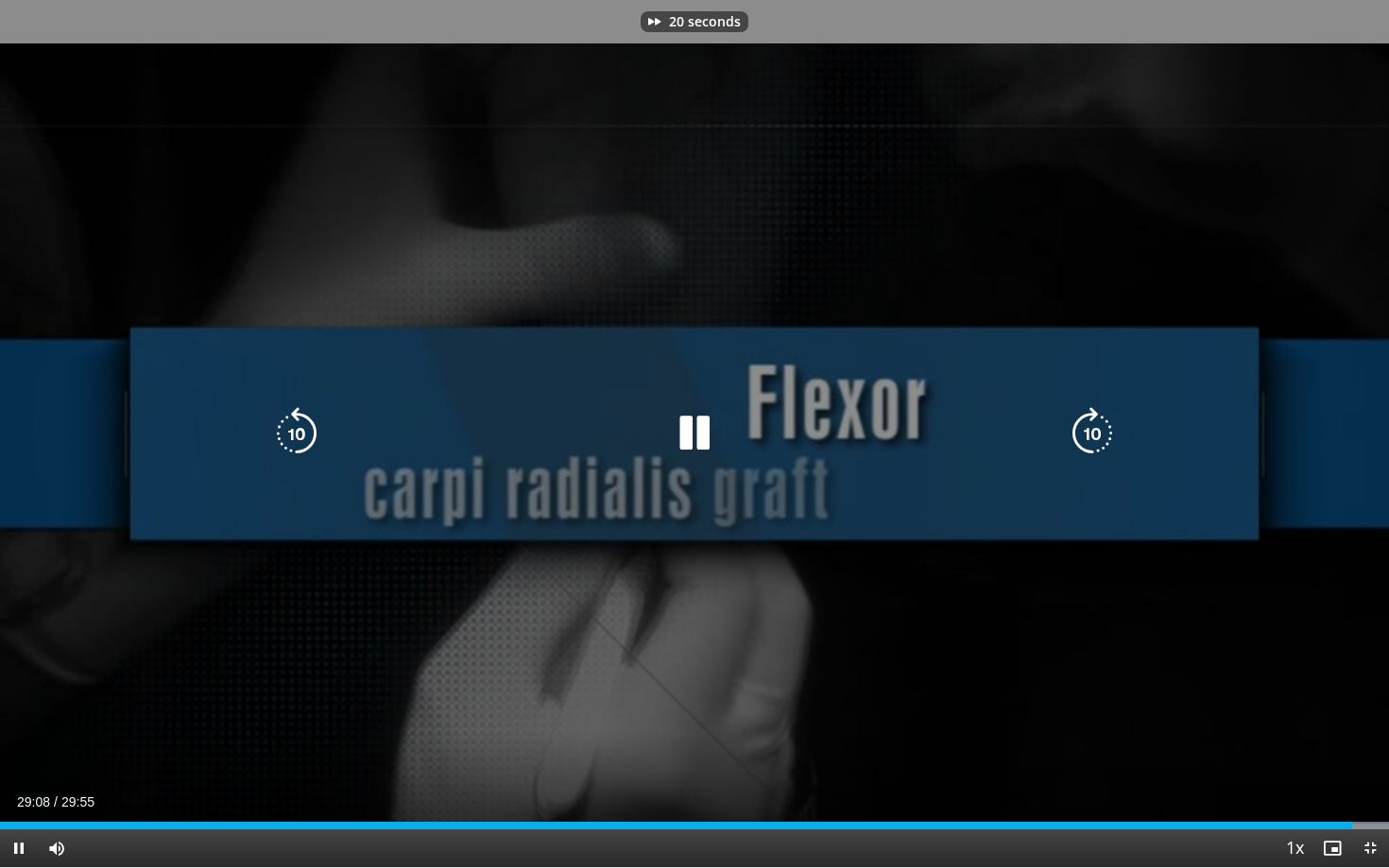 click at bounding box center [1092, 434] 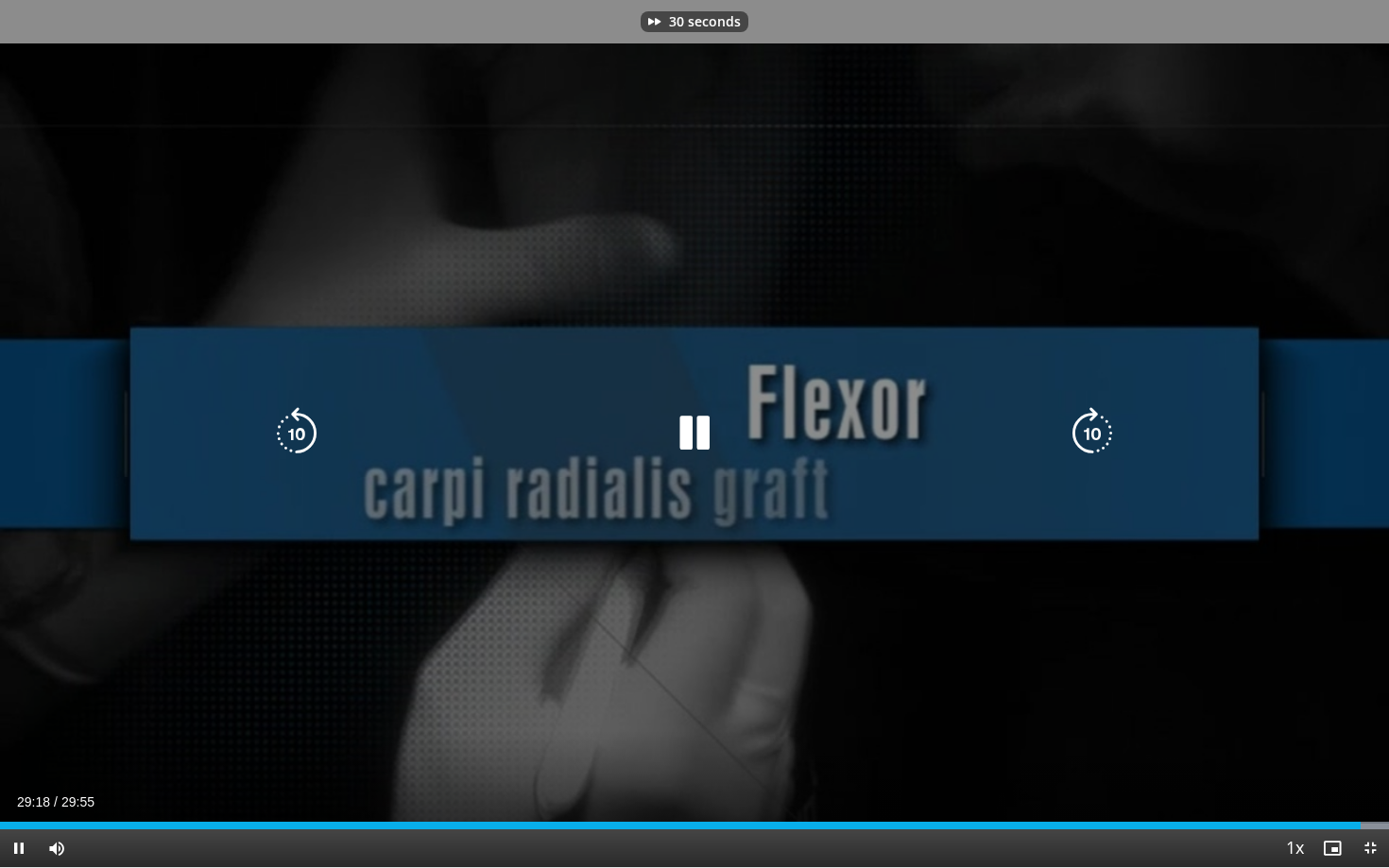 click at bounding box center (1092, 434) 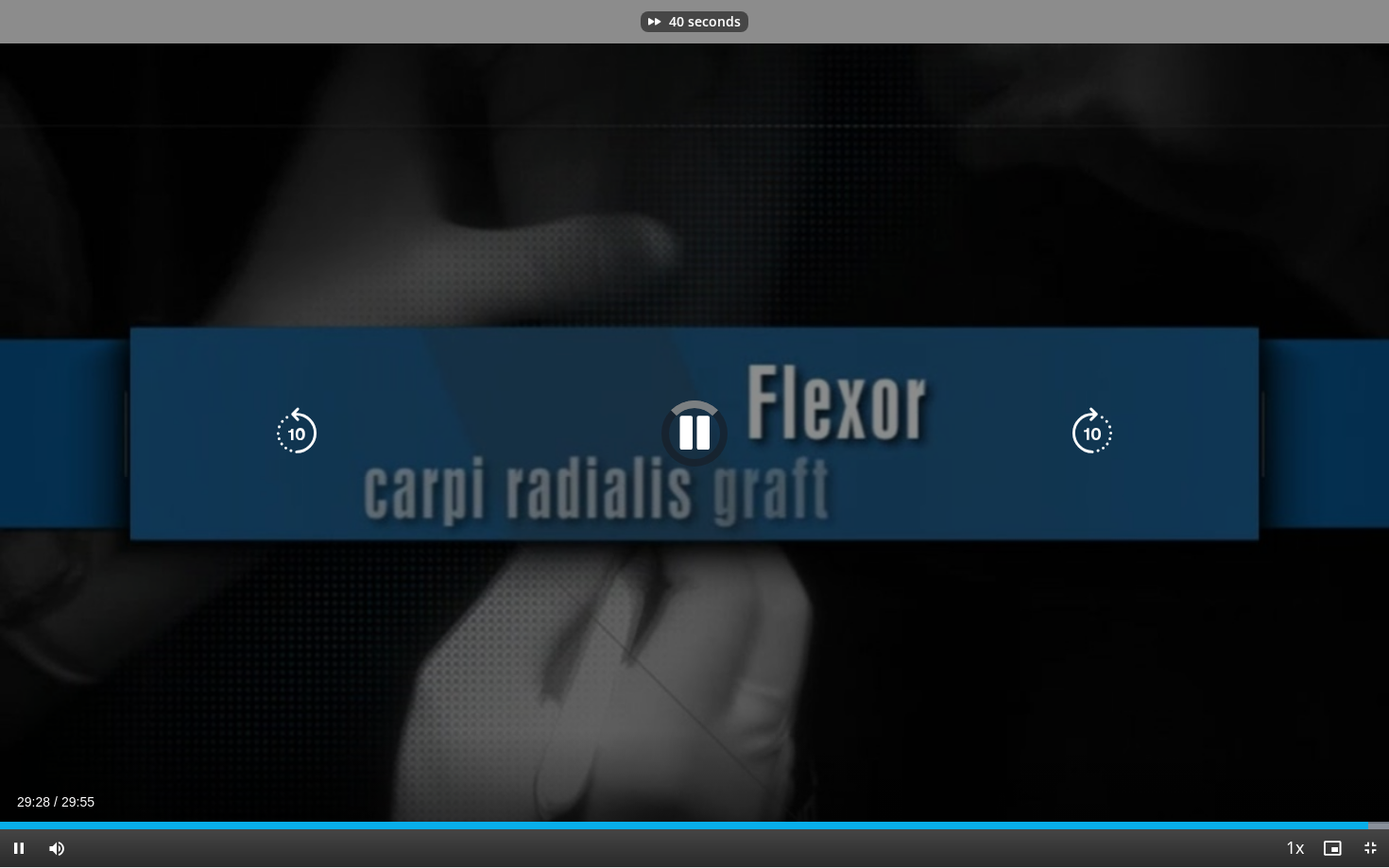 click at bounding box center [1092, 434] 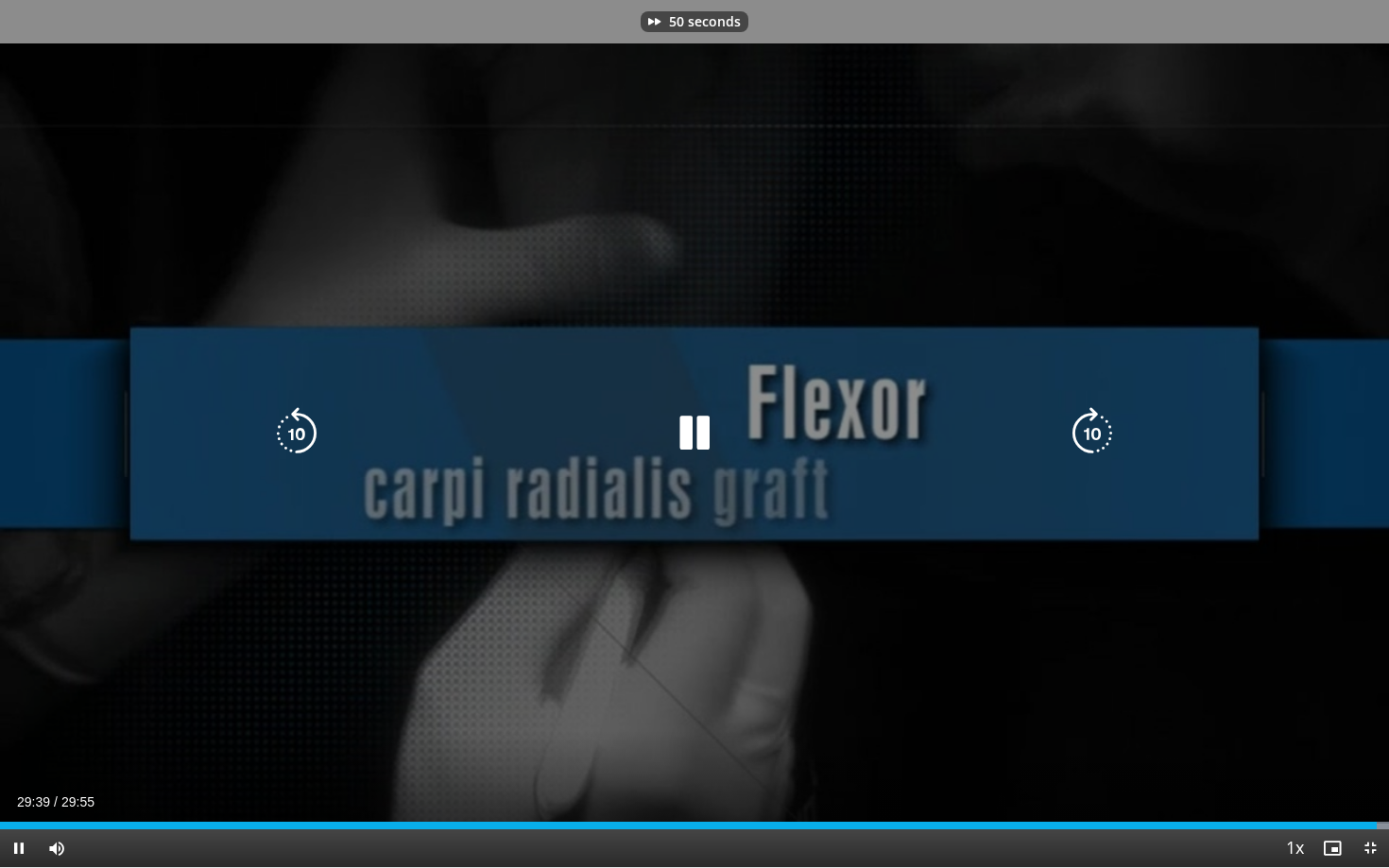 click at bounding box center (1092, 434) 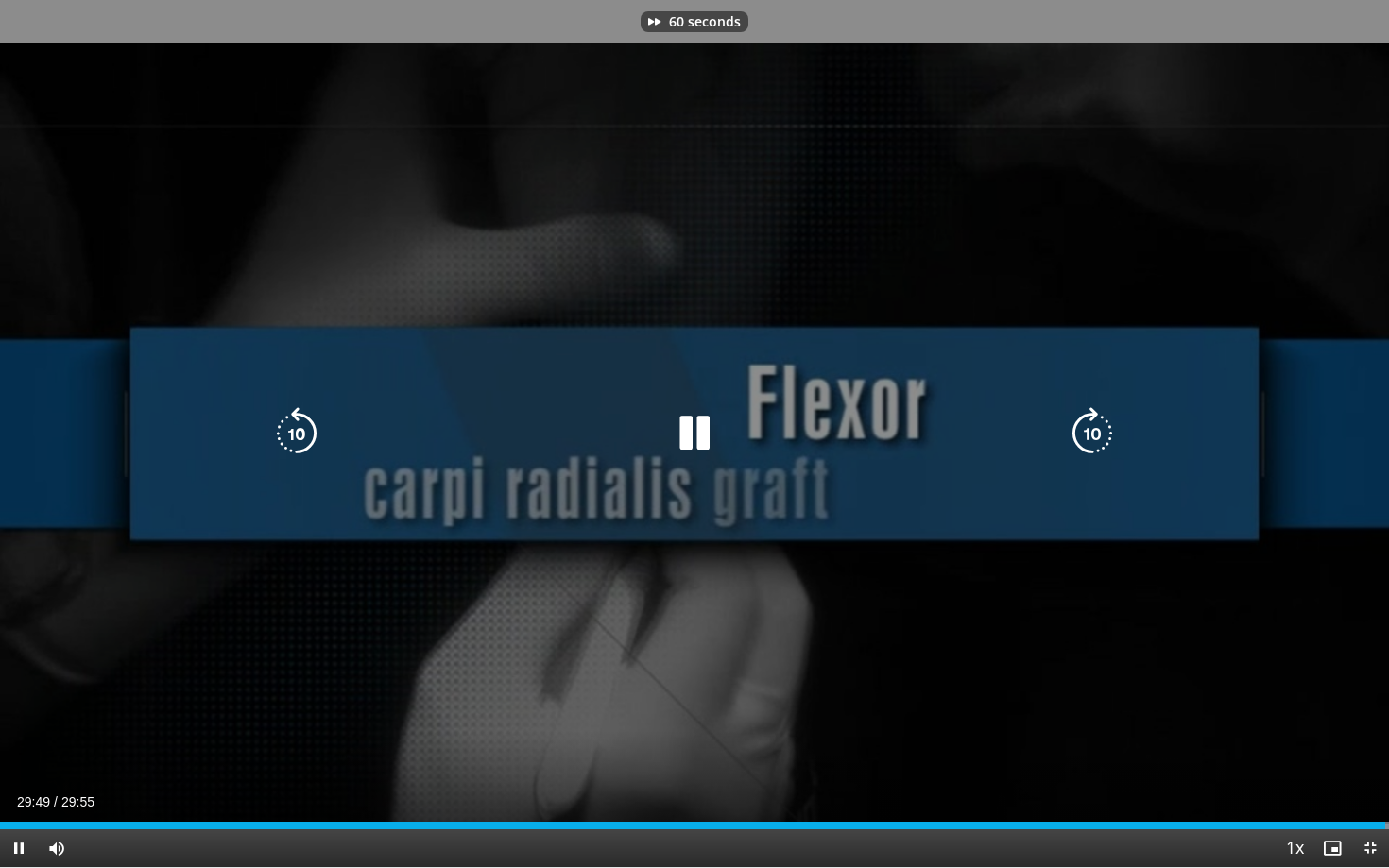 click at bounding box center (1092, 434) 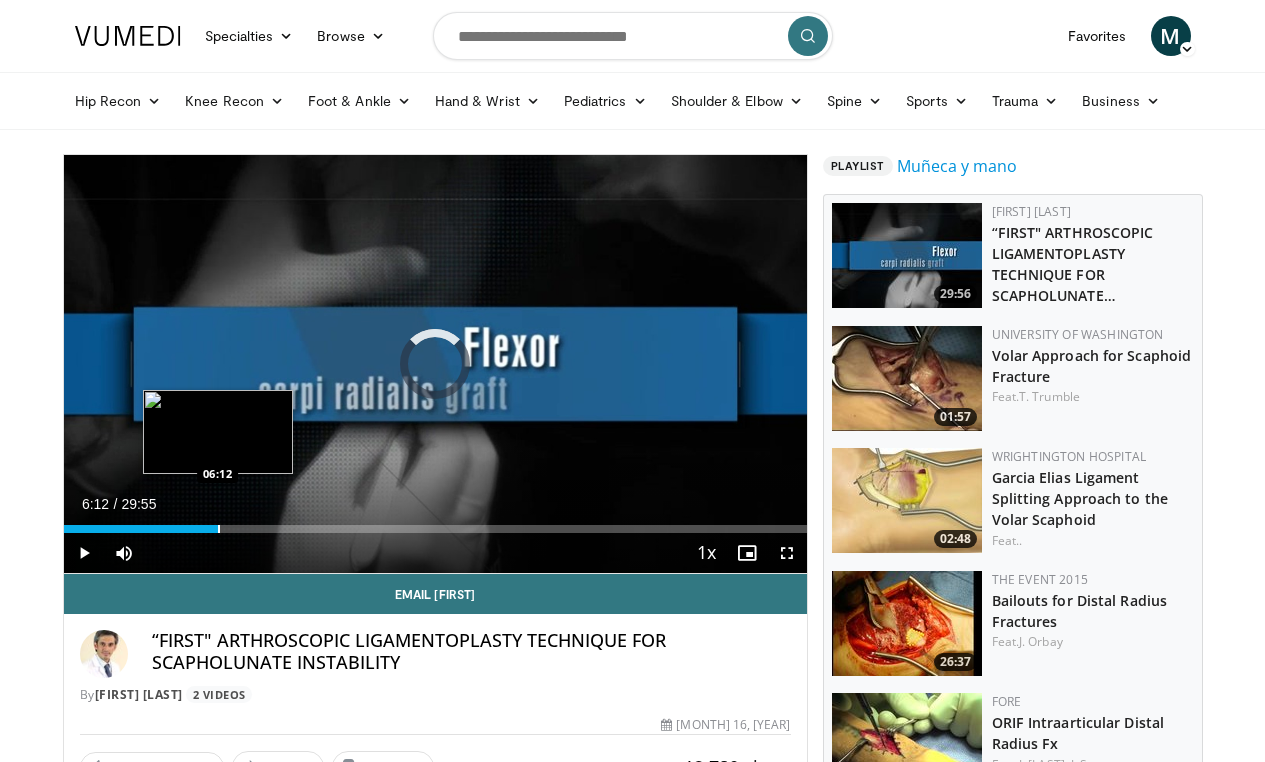 click at bounding box center (219, 529) 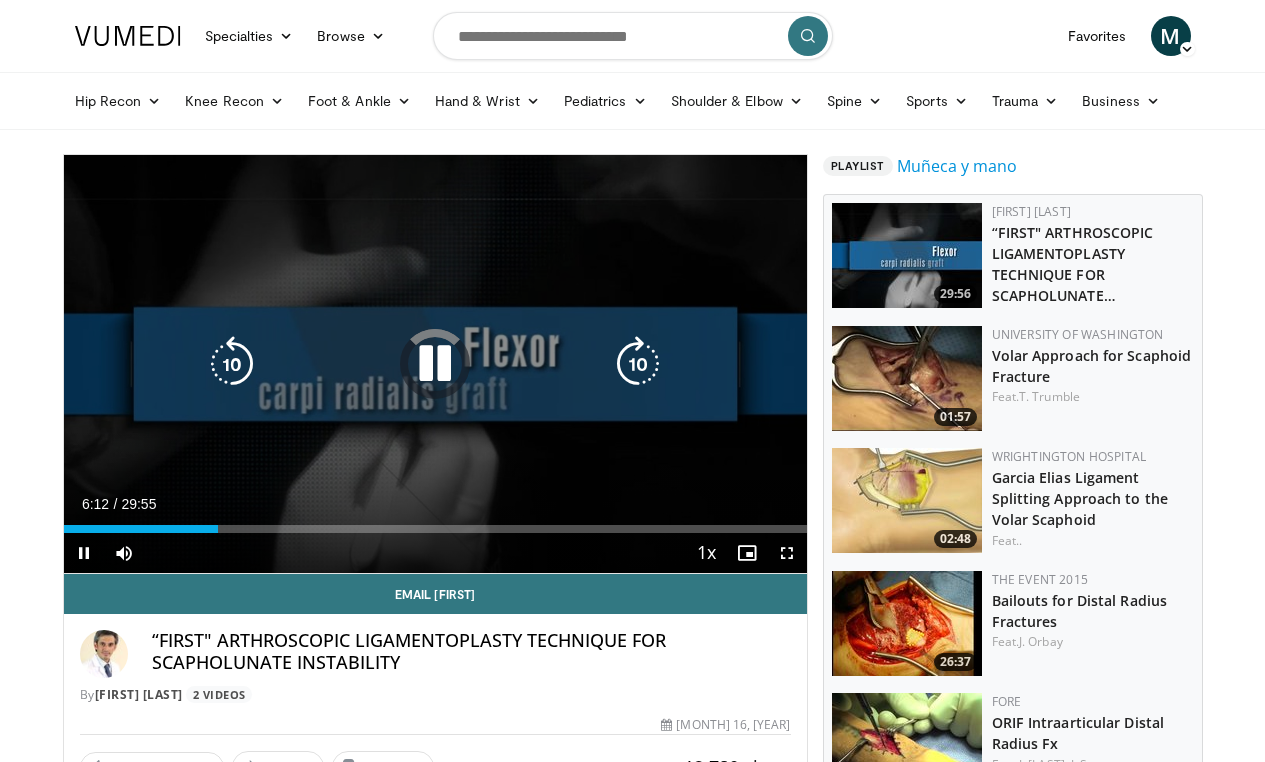 click on "Loaded :  1.08% 06:12 04:49" at bounding box center (435, 529) 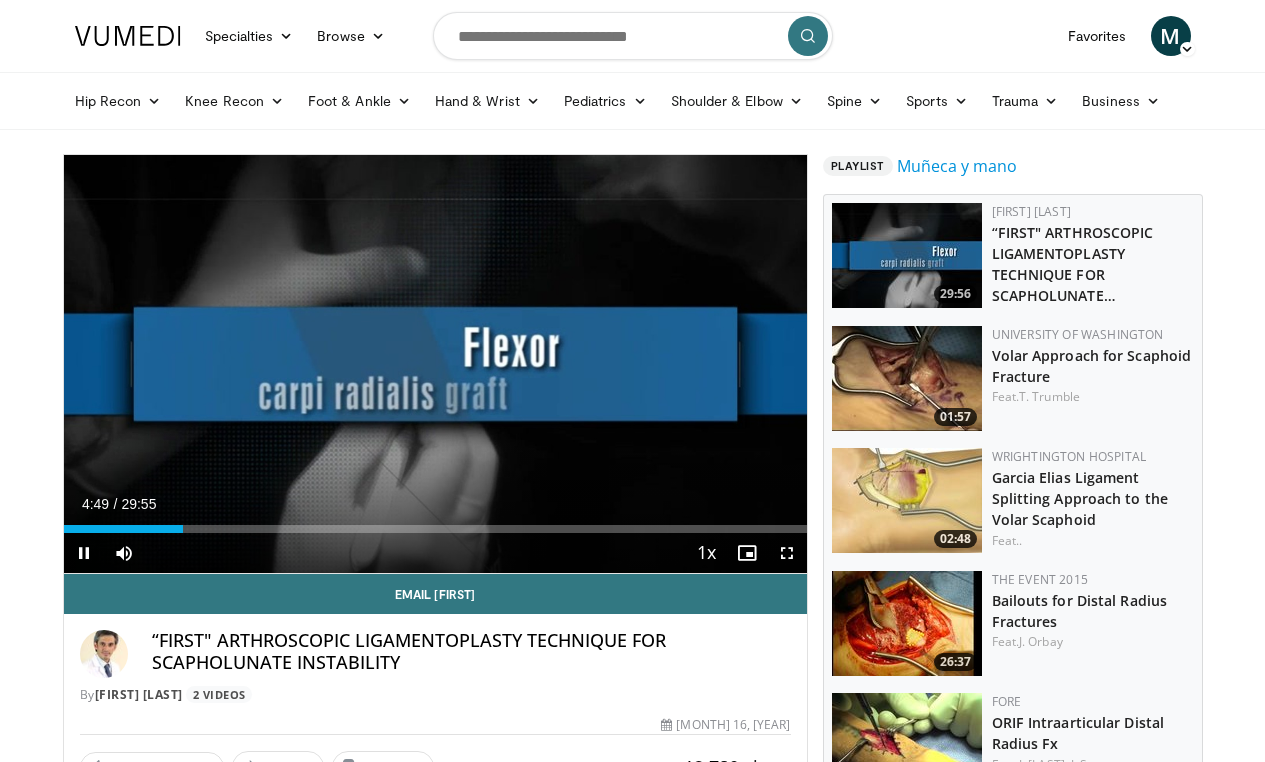 click at bounding box center [787, 553] 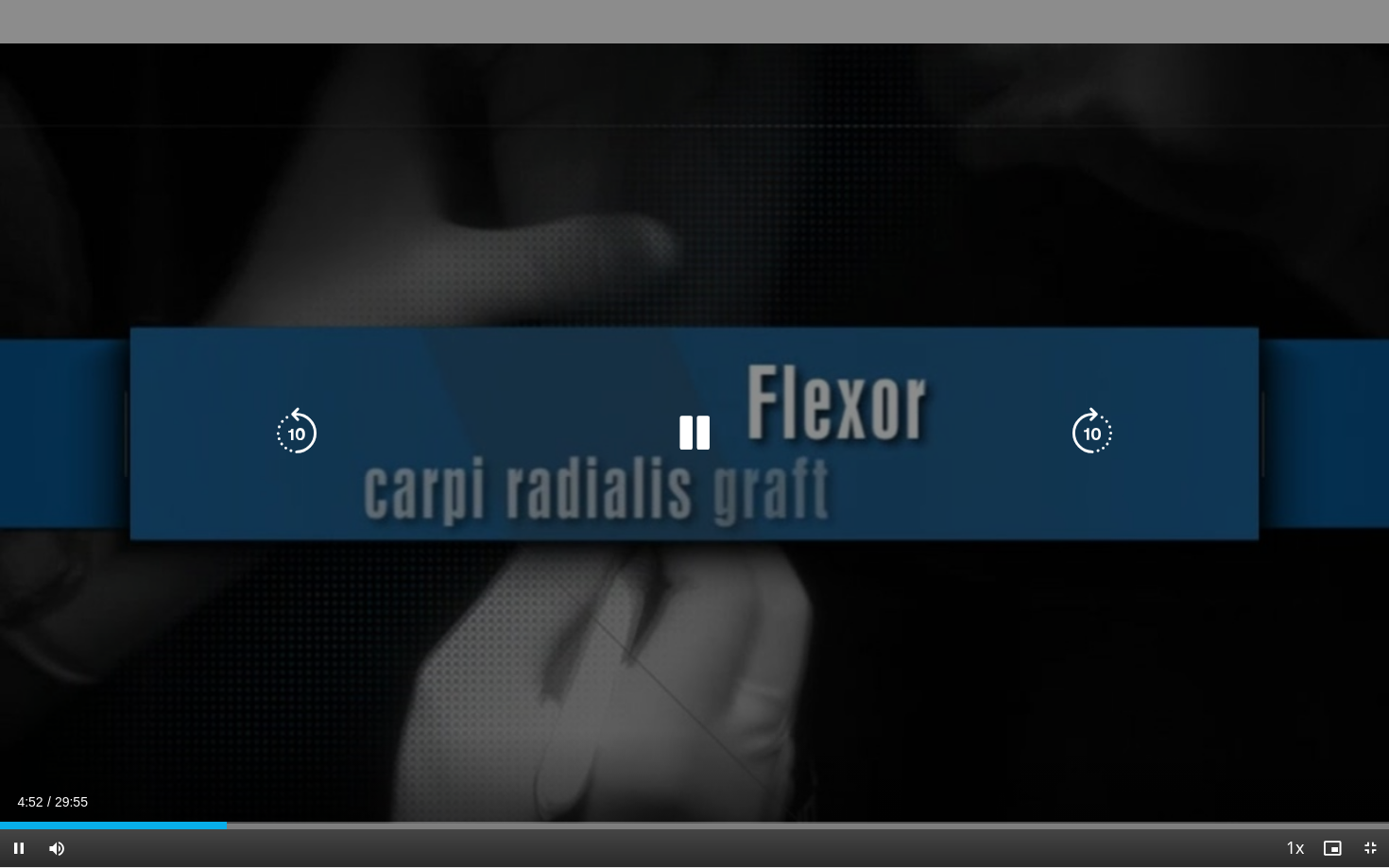 click at bounding box center [297, 434] 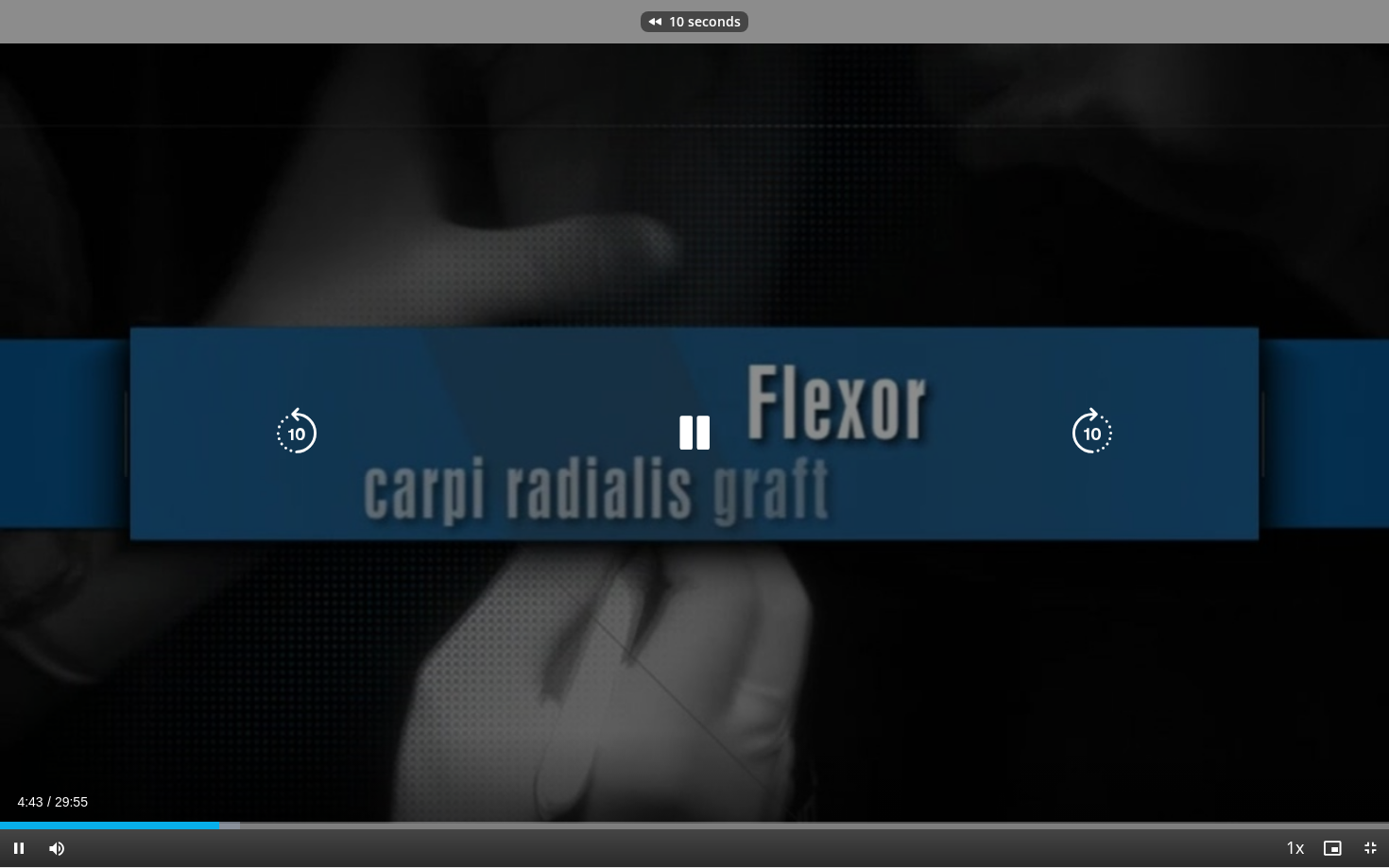 click at bounding box center (297, 434) 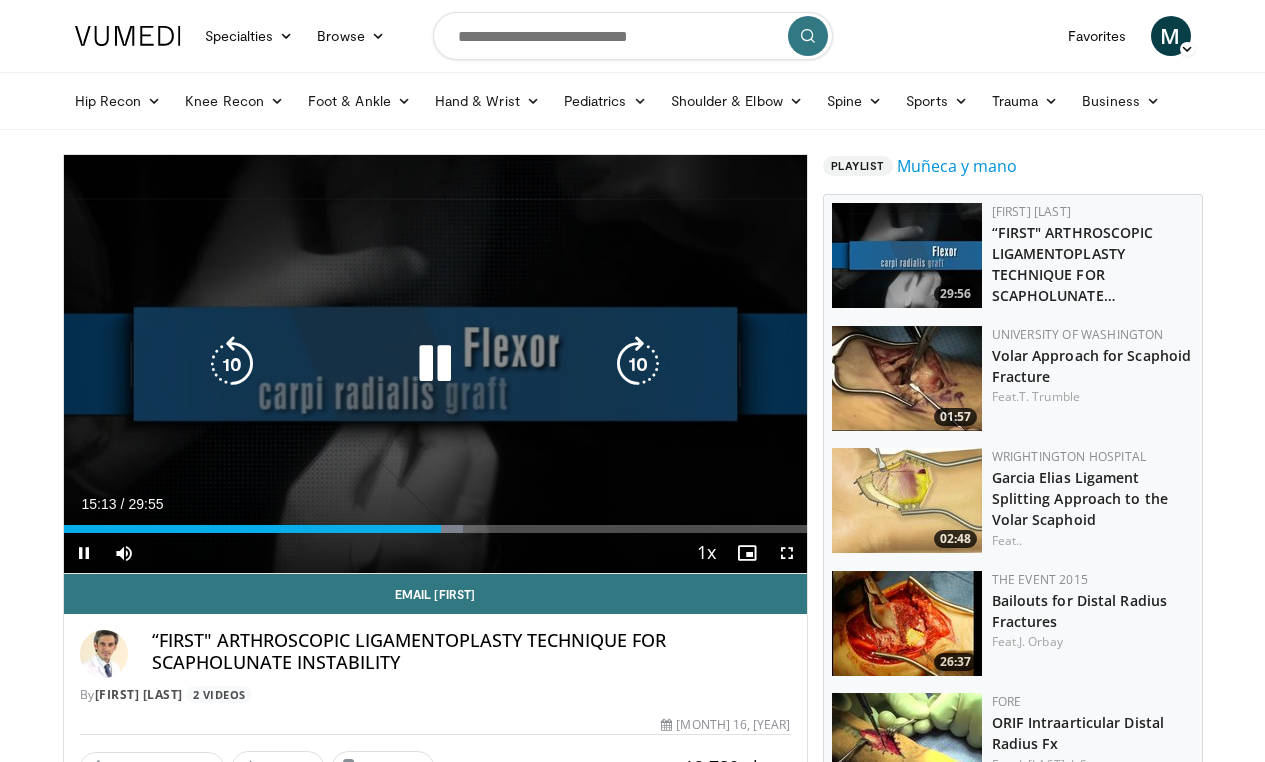 click at bounding box center [435, 364] 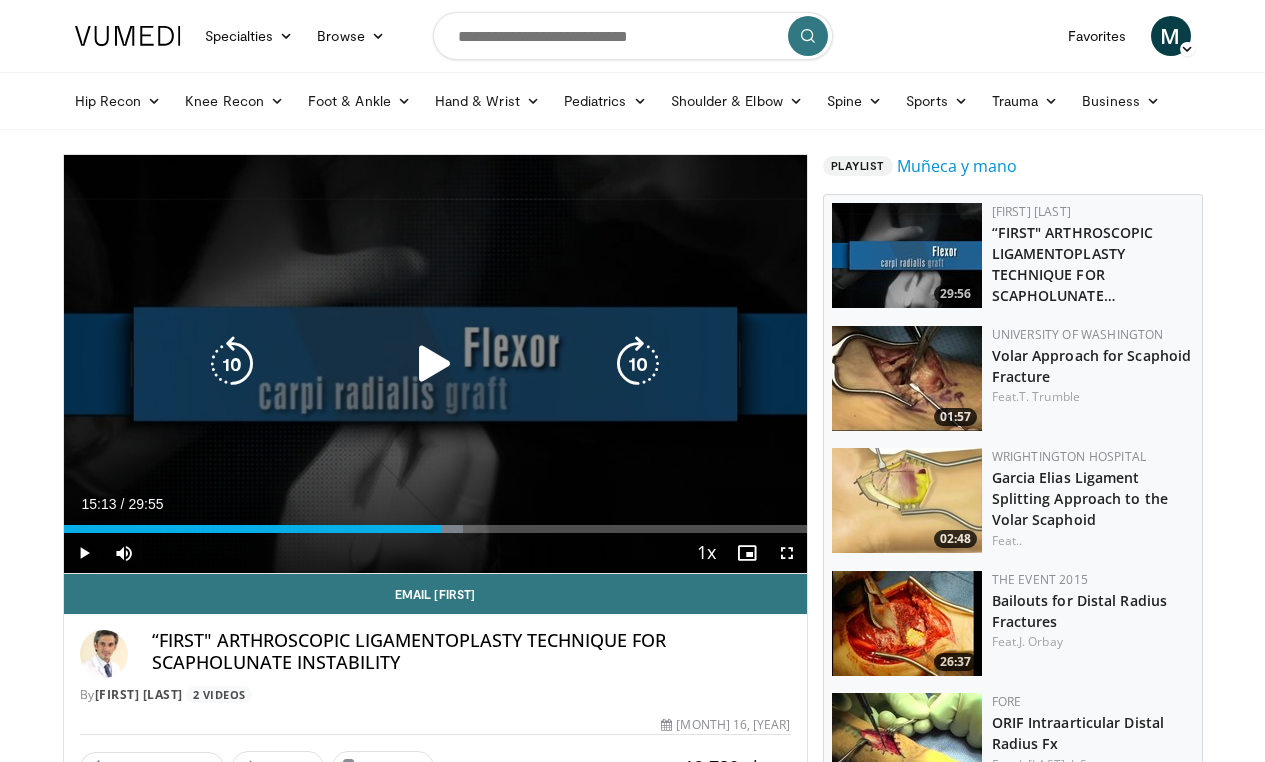 click at bounding box center (435, 364) 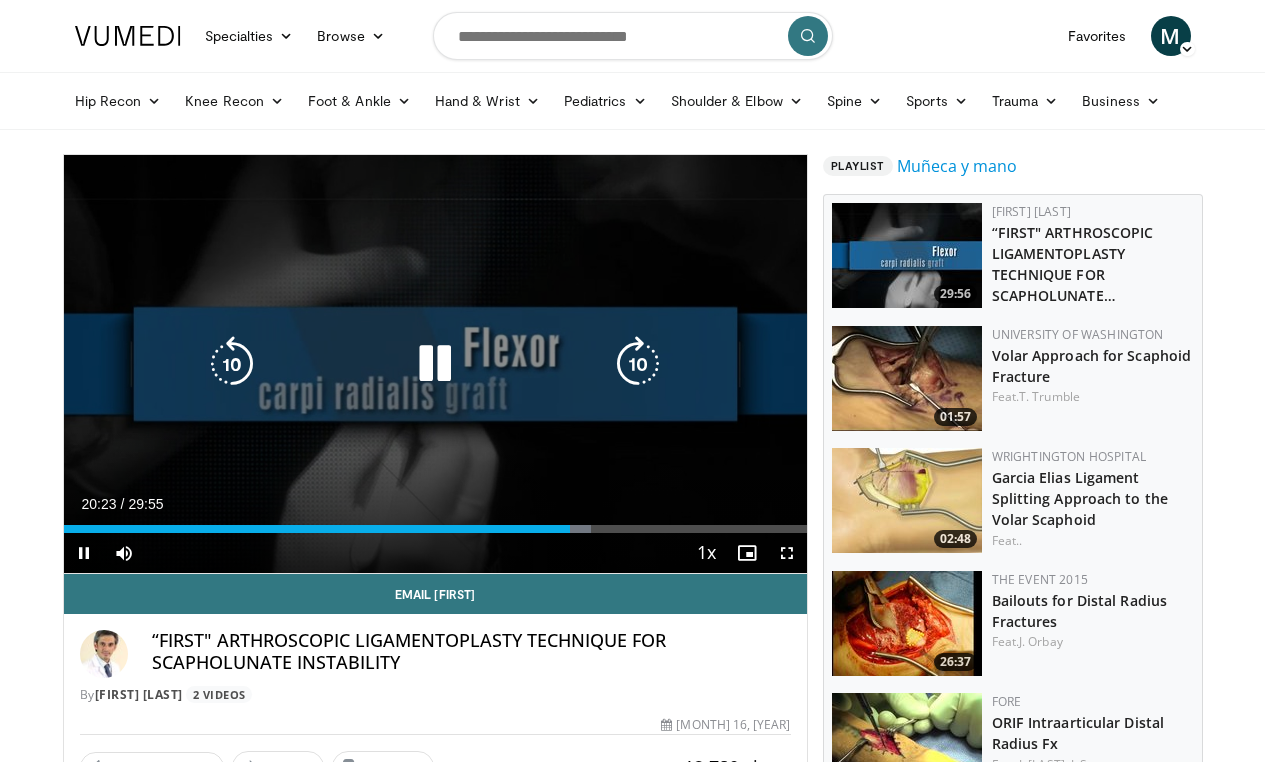 click at bounding box center (435, 364) 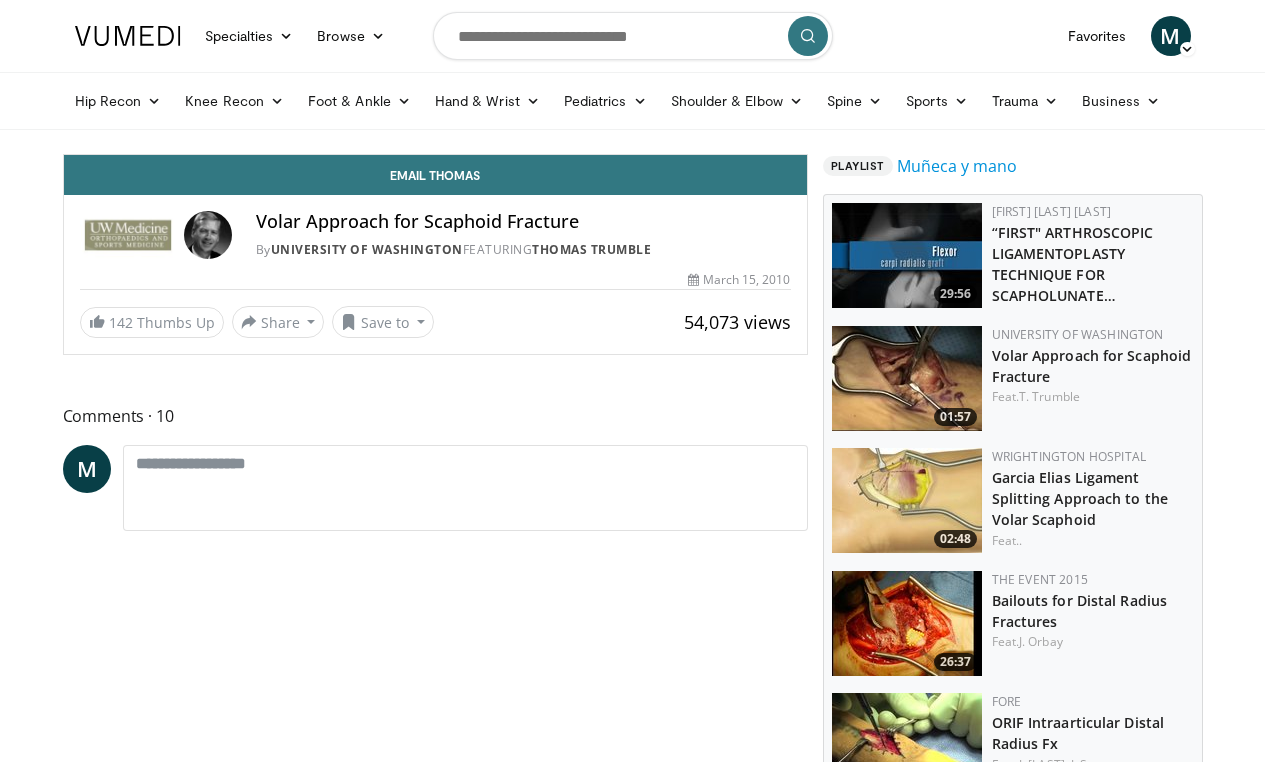 scroll, scrollTop: 0, scrollLeft: 0, axis: both 